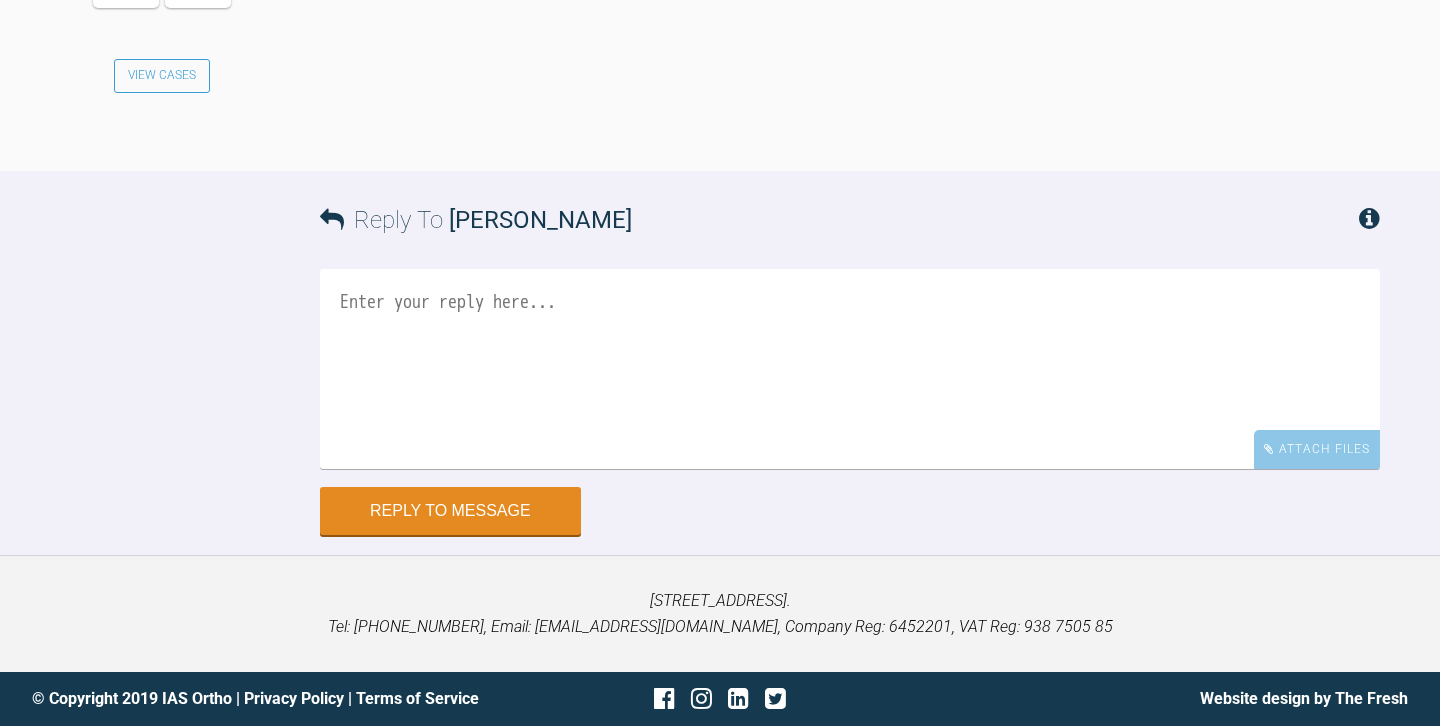 scroll, scrollTop: 21211, scrollLeft: 0, axis: vertical 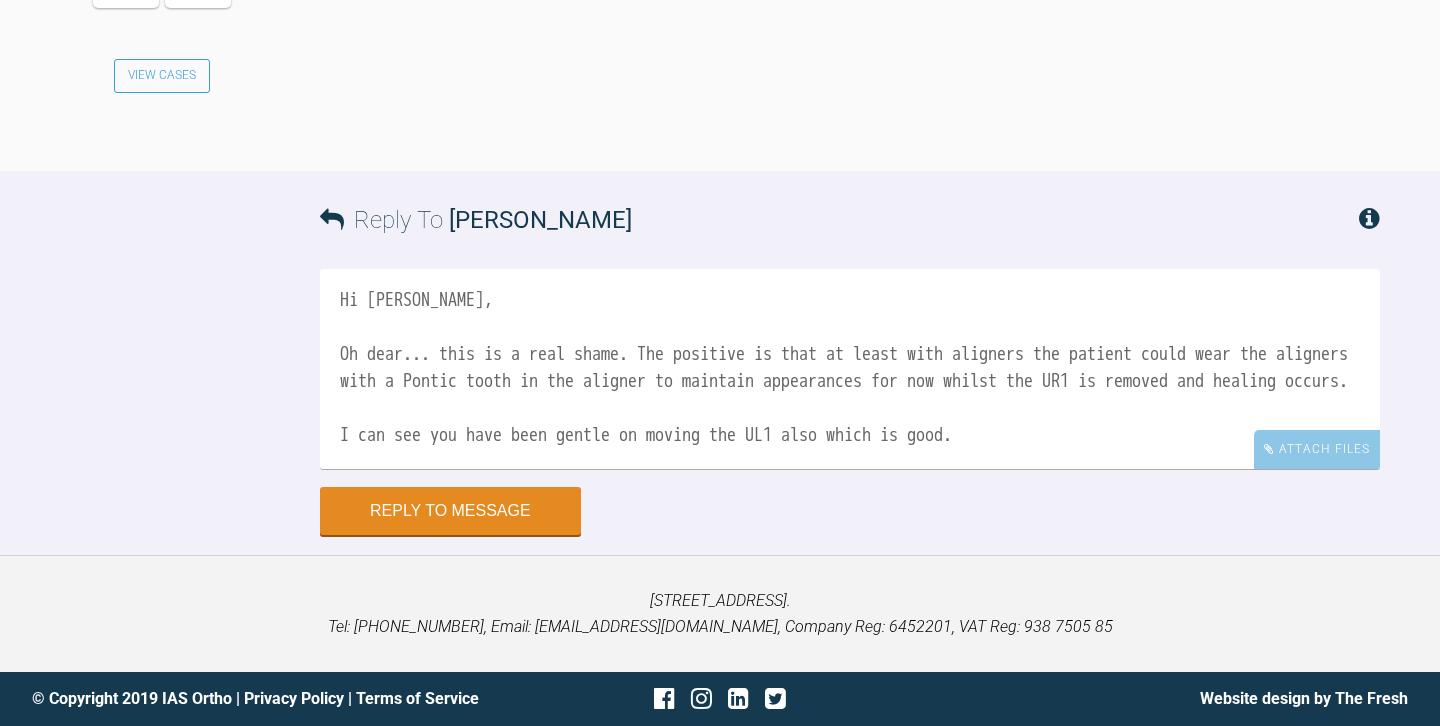 click on "Hi Amisha,
Oh dear... this is a real shame. The positive is that at least with aligners the patient could wear the aligners with a Pontic tooth in the aligner to maintain appearances for now whilst the UR1 is removed and healing occurs.
I can see you have been gentle on moving the UL1 also which is good." at bounding box center (850, 369) 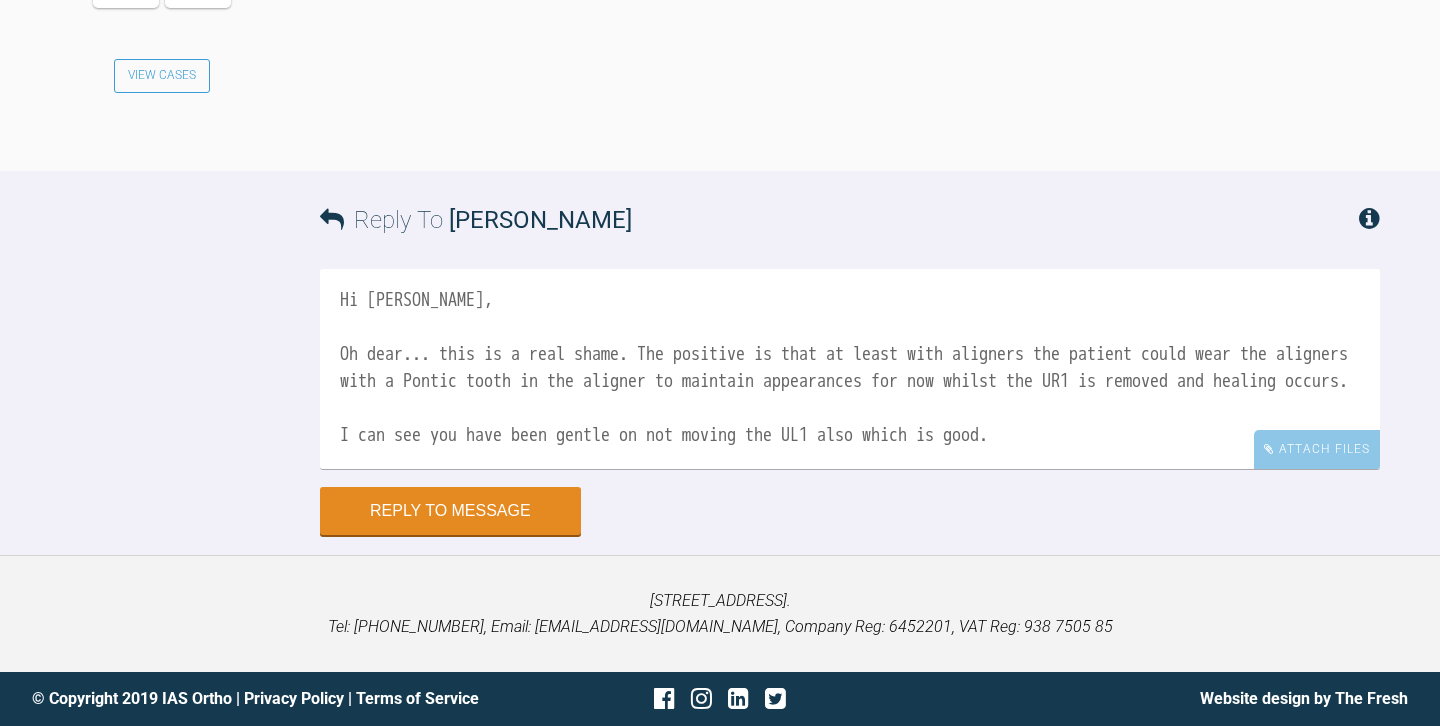 click on "Hi Amisha,
Oh dear... this is a real shame. The positive is that at least with aligners the patient could wear the aligners with a Pontic tooth in the aligner to maintain appearances for now whilst the UR1 is removed and healing occurs.
I can see you have been gentle on not moving the UL1 also which is good." at bounding box center (850, 369) 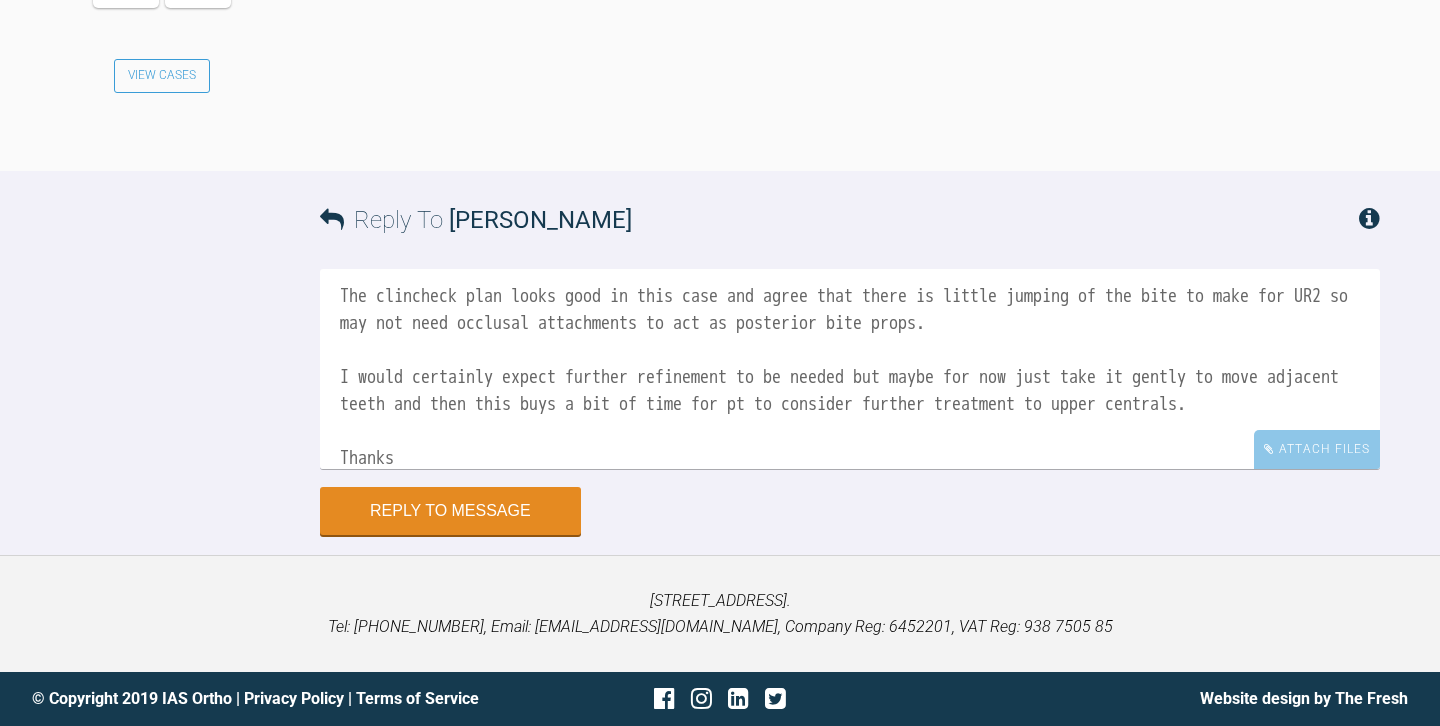 scroll, scrollTop: 276, scrollLeft: 0, axis: vertical 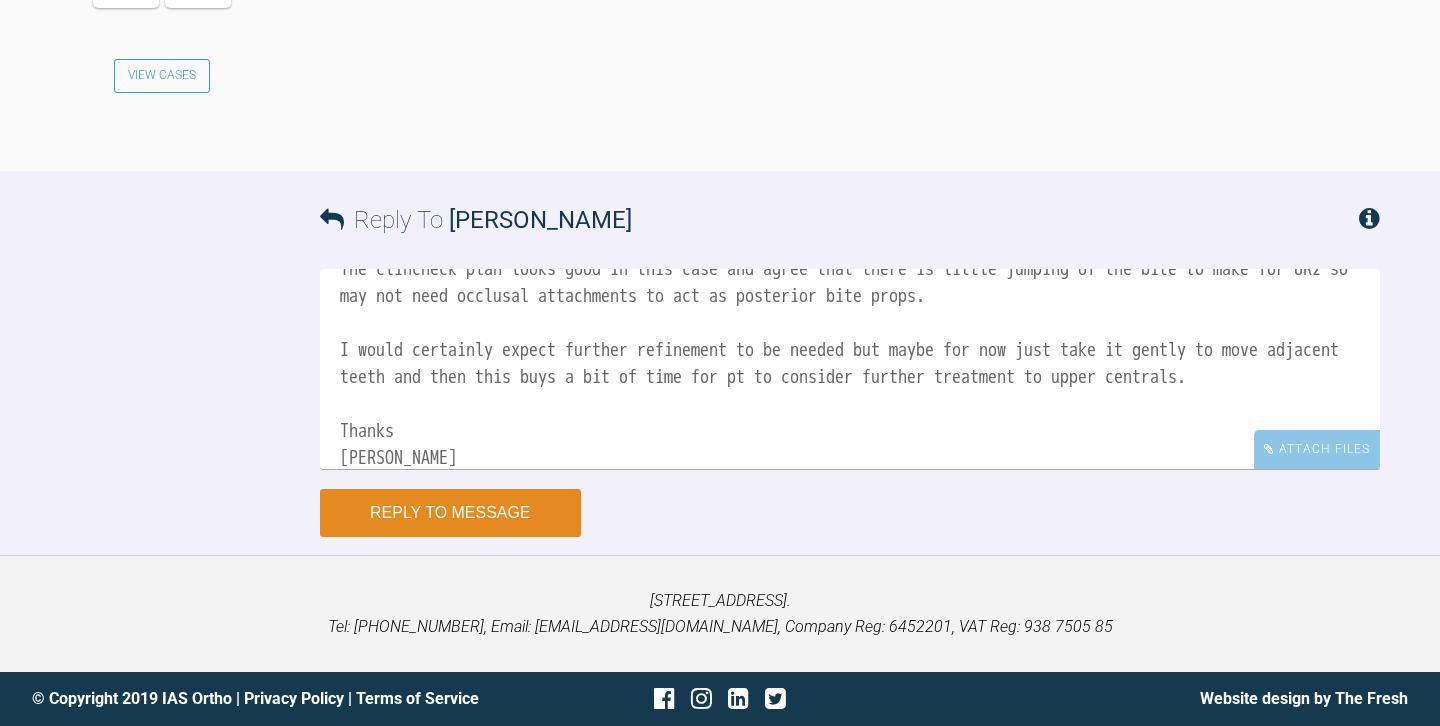 type on "Hi Amisha,
Oh dear... this is a real shame. The positive is that at least with aligners the patient could wear the aligners with a Pontic tooth in the aligner to maintain appearances for now whilst the UR1 is removed and healing occurs.
I can see you have been gentle on not moving the UL1 also which is good. Just to clarify... this shapes of the upper centrals in this plan are the original teeth and you intend to keep the shapes of the teeth like this for now to later provide extraction of UR1 and restore UL1.
The clincheck plan looks good in this case and agree that there is little jumping of the bite to make for UR2 so may not need occlusal attachments to act as posterior bite props.
I would certainly expect further refinement to be needed but maybe for now just take it gently to move adjacent teeth and then this buys a bit of time for pt to consider further treatment to upper centrals.
Thanks
Josh" 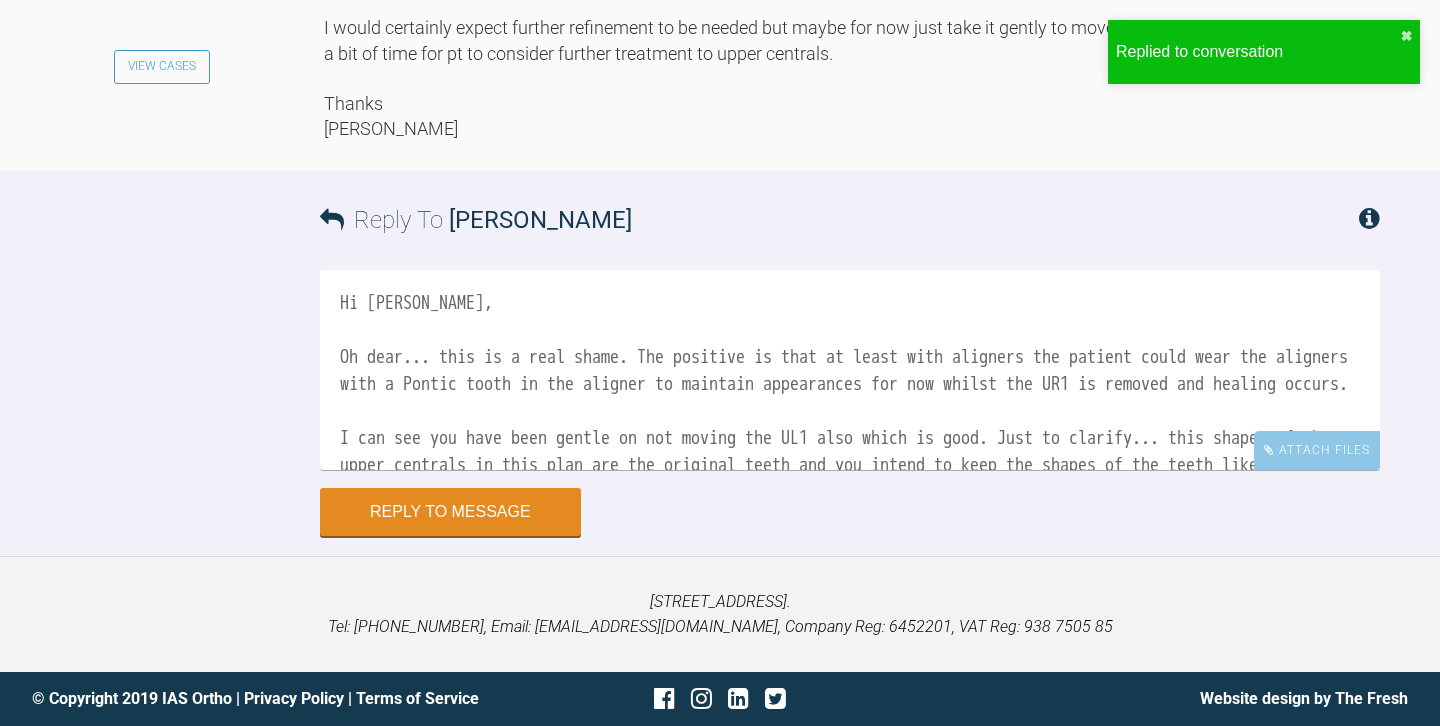 scroll, scrollTop: 21669, scrollLeft: 0, axis: vertical 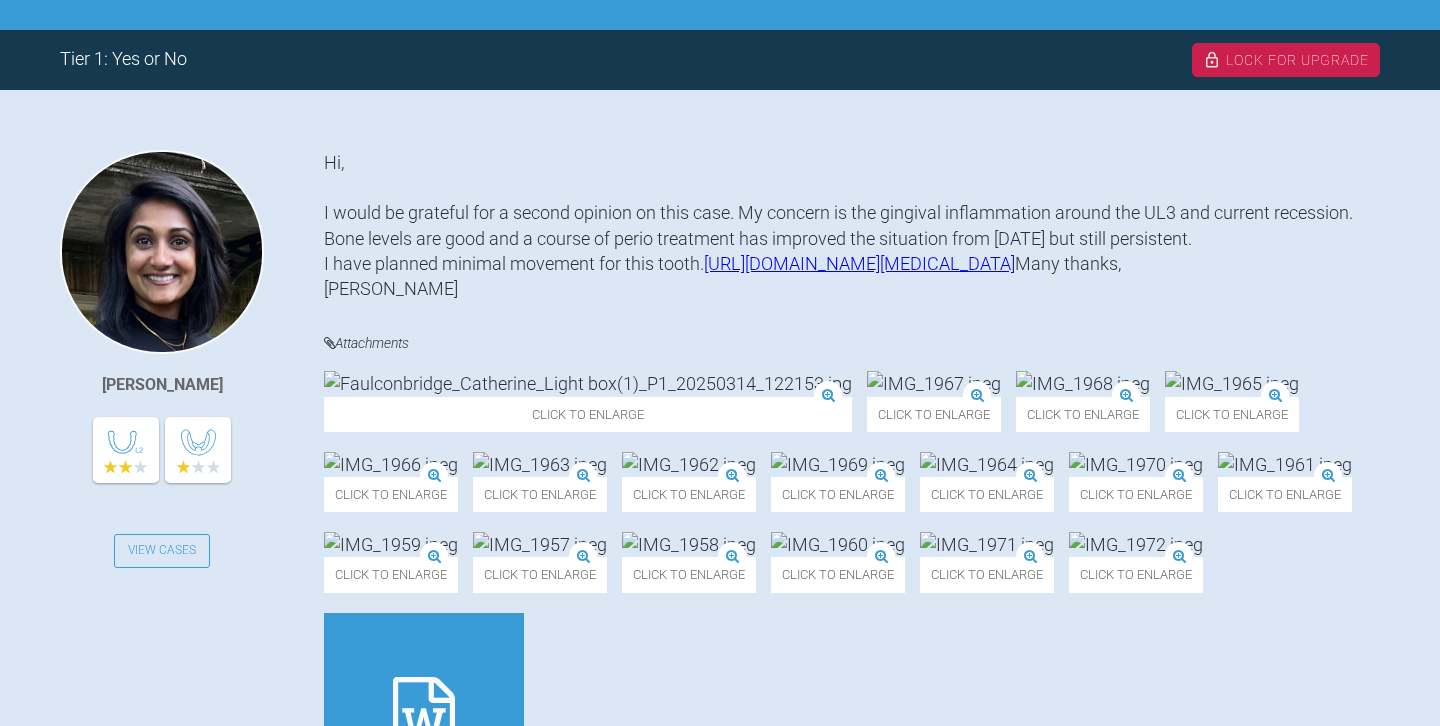 click on "Waiting for Mentor C.FAU Both arches  Edit Case Title Support ID  # WXGR6NPP  Copy by  [PERSON_NAME] on  [DATE]  11:04pm This case is public. [MEDICAL_DATA]  Case" at bounding box center [720, -64] 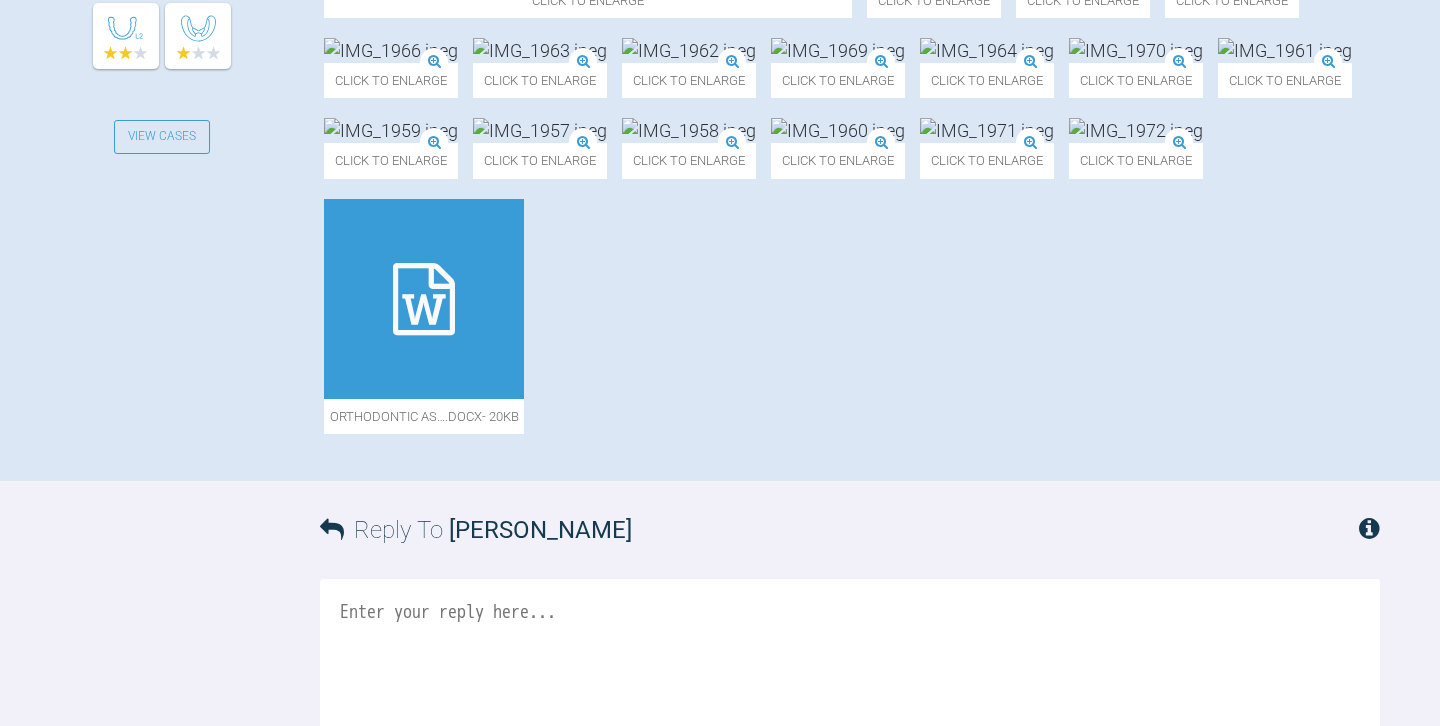 scroll, scrollTop: 756, scrollLeft: 0, axis: vertical 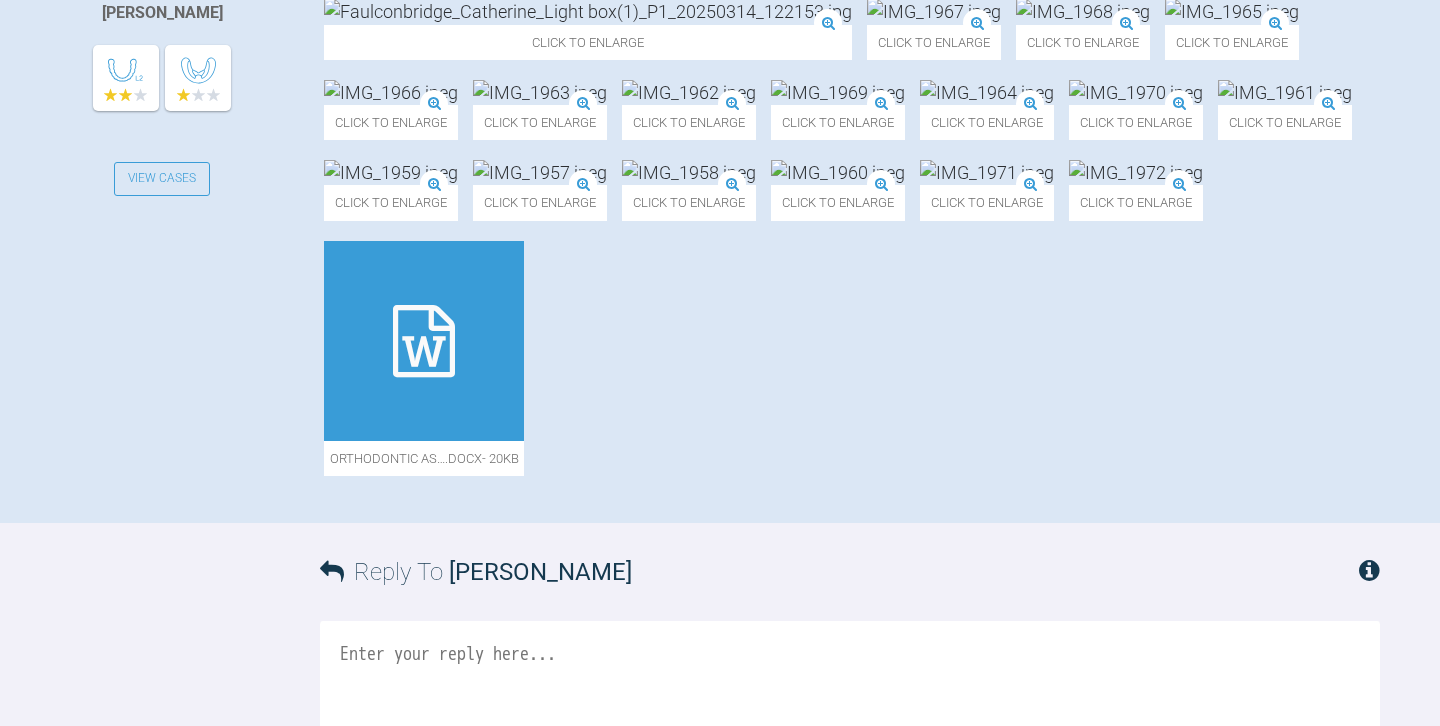 click at bounding box center (588, 11) 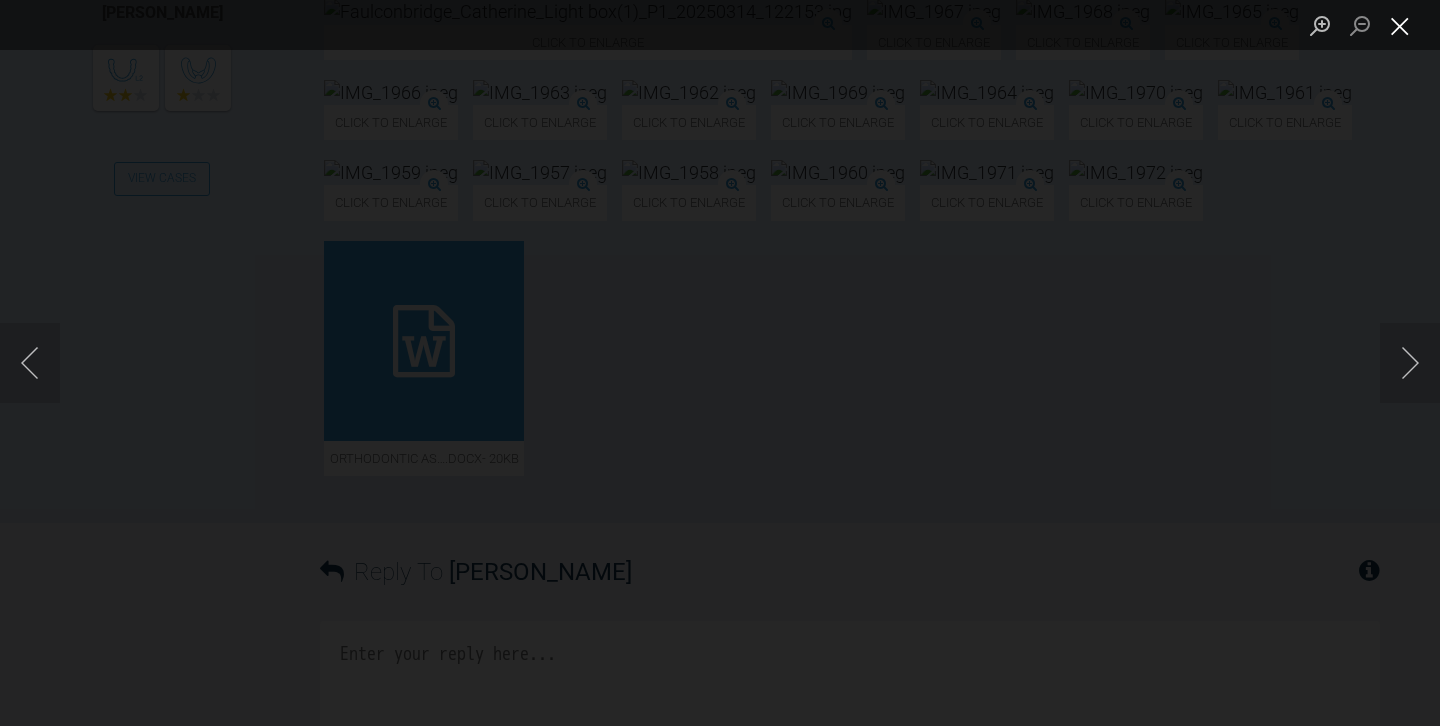 click at bounding box center [1400, 25] 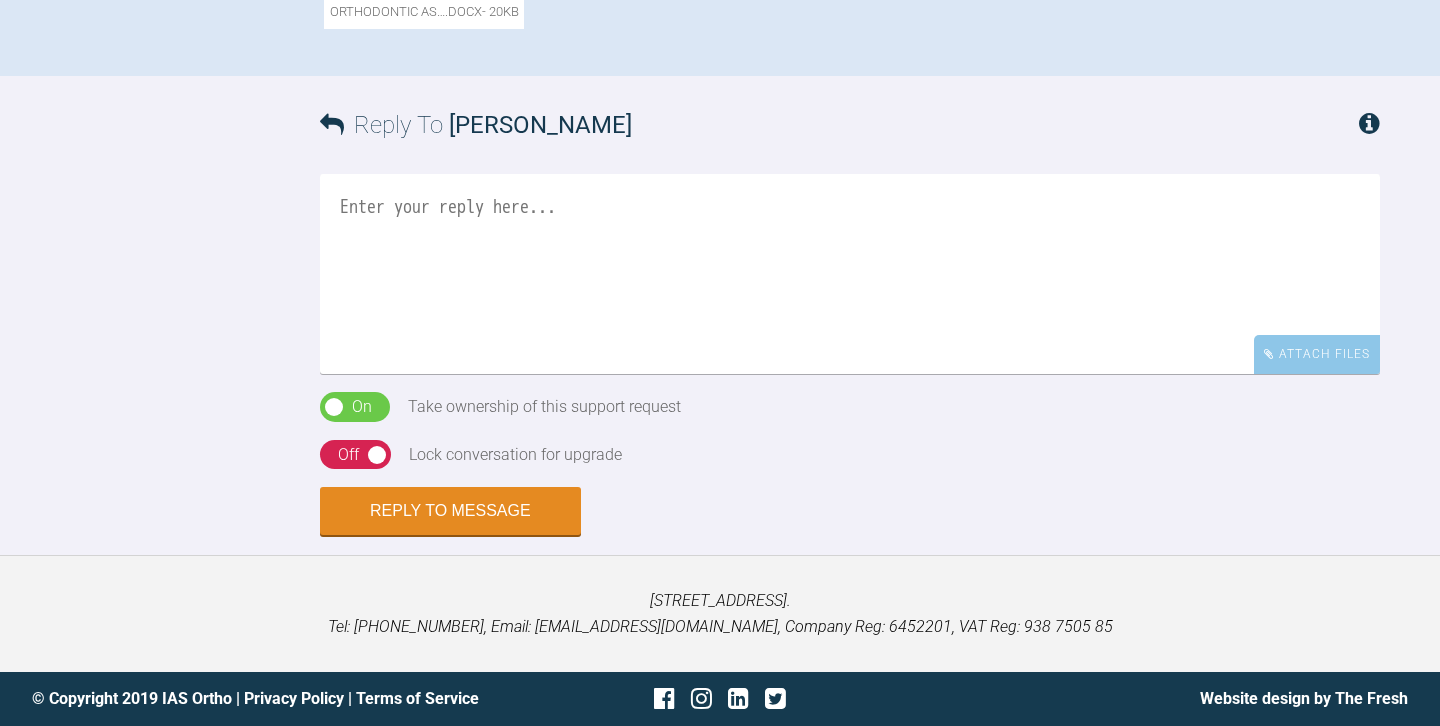 scroll, scrollTop: 1407, scrollLeft: 0, axis: vertical 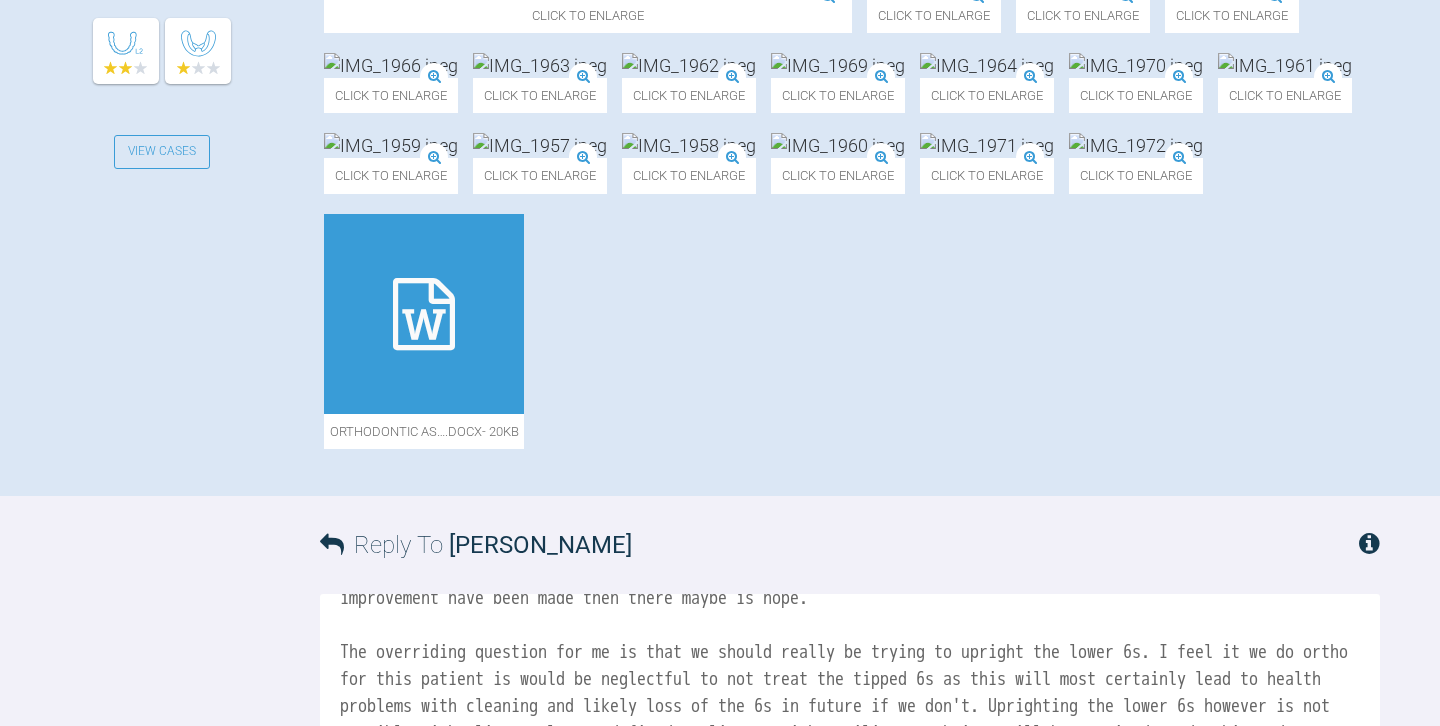 click at bounding box center [588, -16] 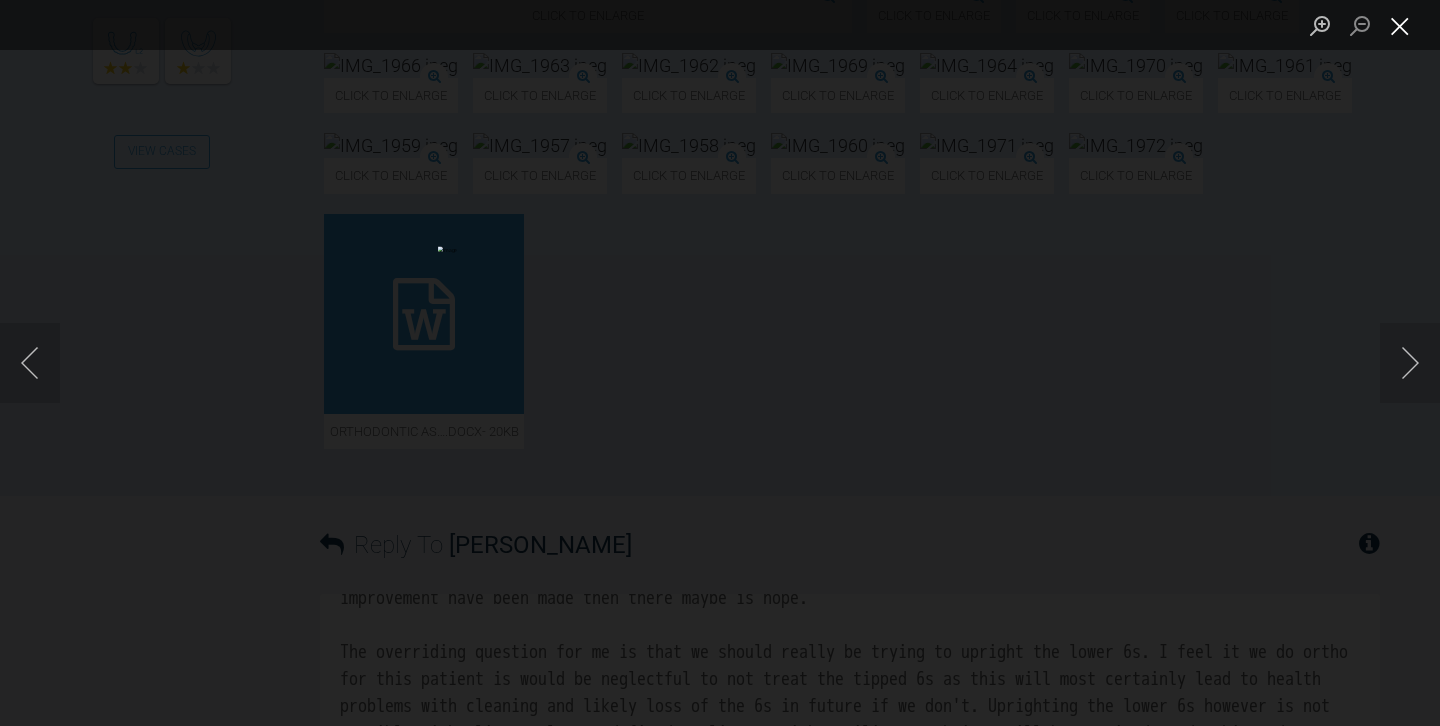 click at bounding box center [1400, 25] 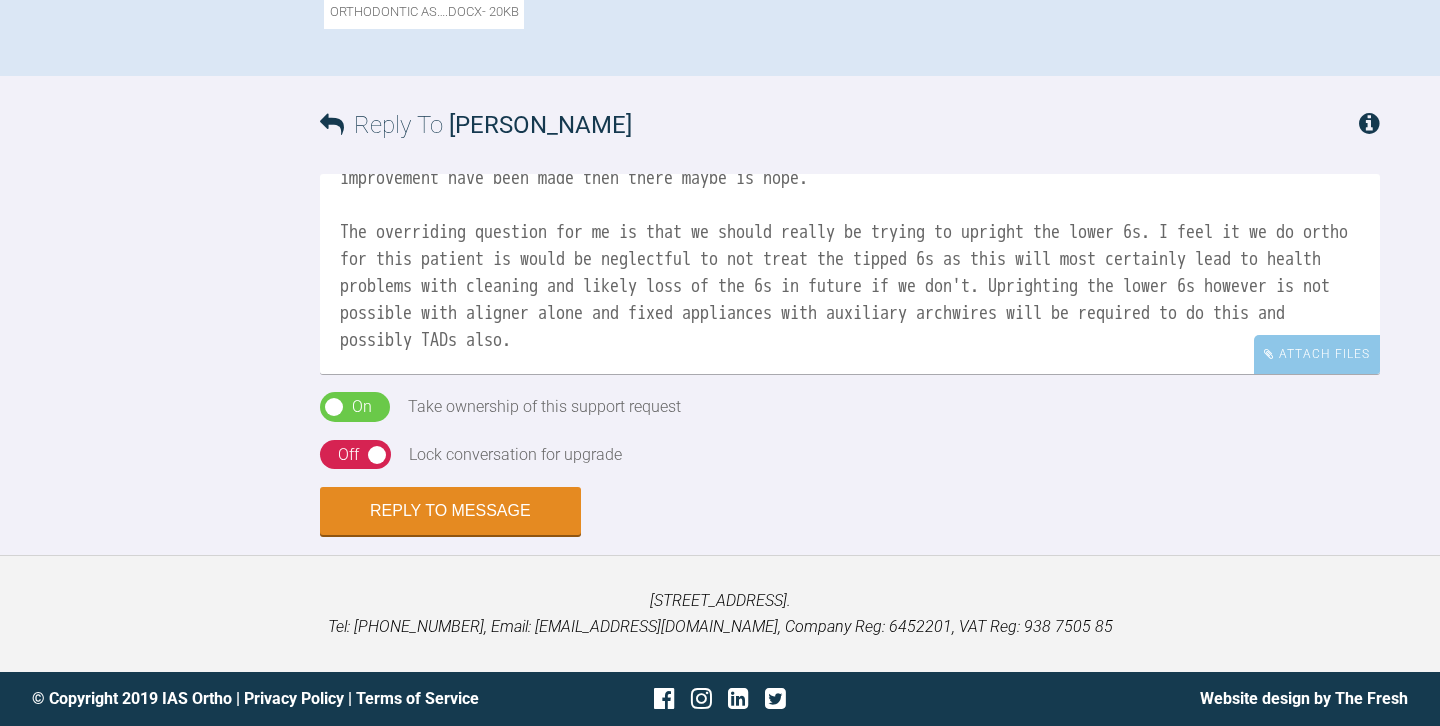 scroll, scrollTop: 1703, scrollLeft: 0, axis: vertical 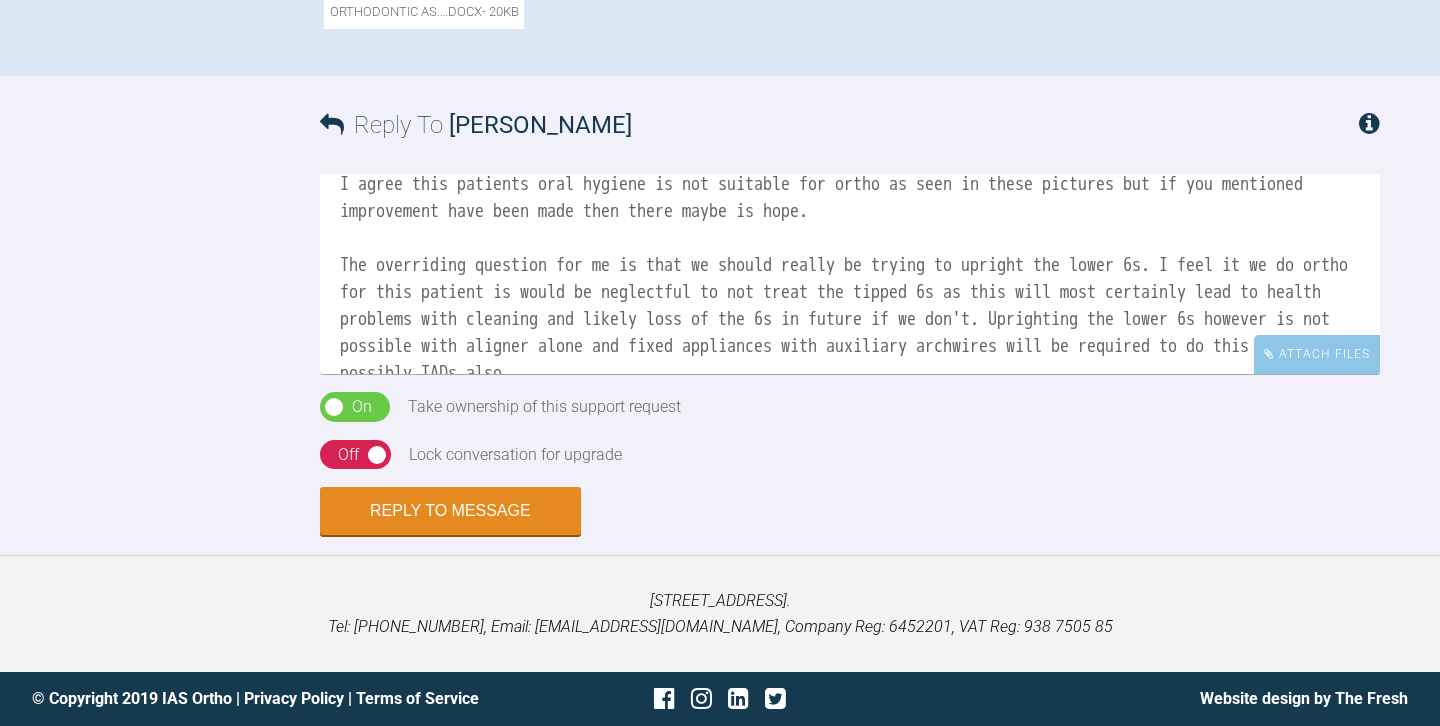 click on "Hi [PERSON_NAME],
Thanks for uploading this case.
I agree this patients oral hygiene is not suitable for ortho as seen in these pictures but if you mentioned improvement have been made then there maybe is hope.
The overriding question for me is that we should really be trying to upright the lower 6s. I feel it we do ortho for this patient is would be neglectful to not treat the tipped 6s as this will most certainly lead to health problems with cleaning and likely loss of the 6s in future if we don't. Uprighting the lower 6s however is not possible with aligner alone and fixed appliances with auxiliary archwires will be required to do this and possibly TADs also." at bounding box center (850, 274) 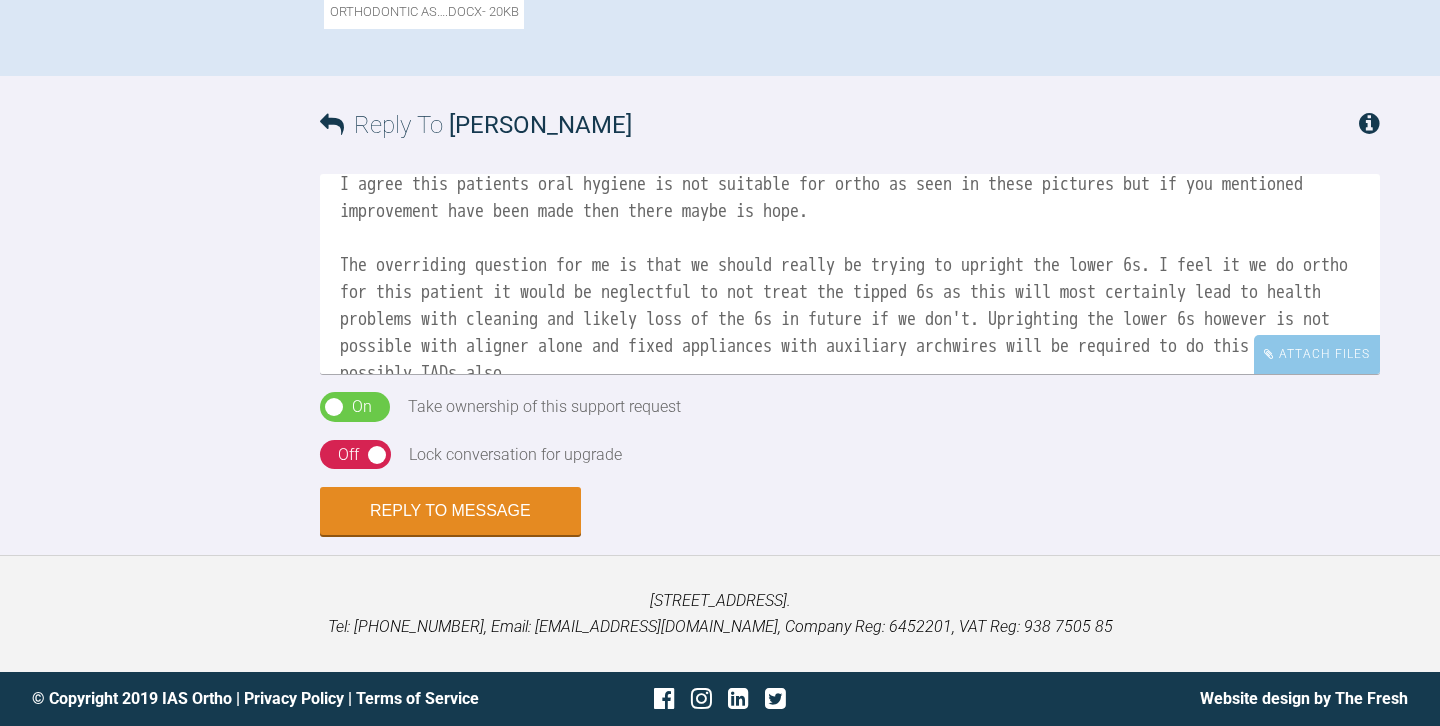 click on "Hi [PERSON_NAME],
Thanks for uploading this case.
I agree this patients oral hygiene is not suitable for ortho as seen in these pictures but if you mentioned improvement have been made then there maybe is hope.
The overriding question for me is that we should really be trying to upright the lower 6s. I feel it we do ortho for this patient it would be neglectful to not treat the tipped 6s as this will most certainly lead to health problems with cleaning and likely loss of the 6s in future if we don't. Uprighting the lower 6s however is not possible with aligner alone and fixed appliances with auxiliary archwires will be required to do this and possibly TADs also." at bounding box center (850, 274) 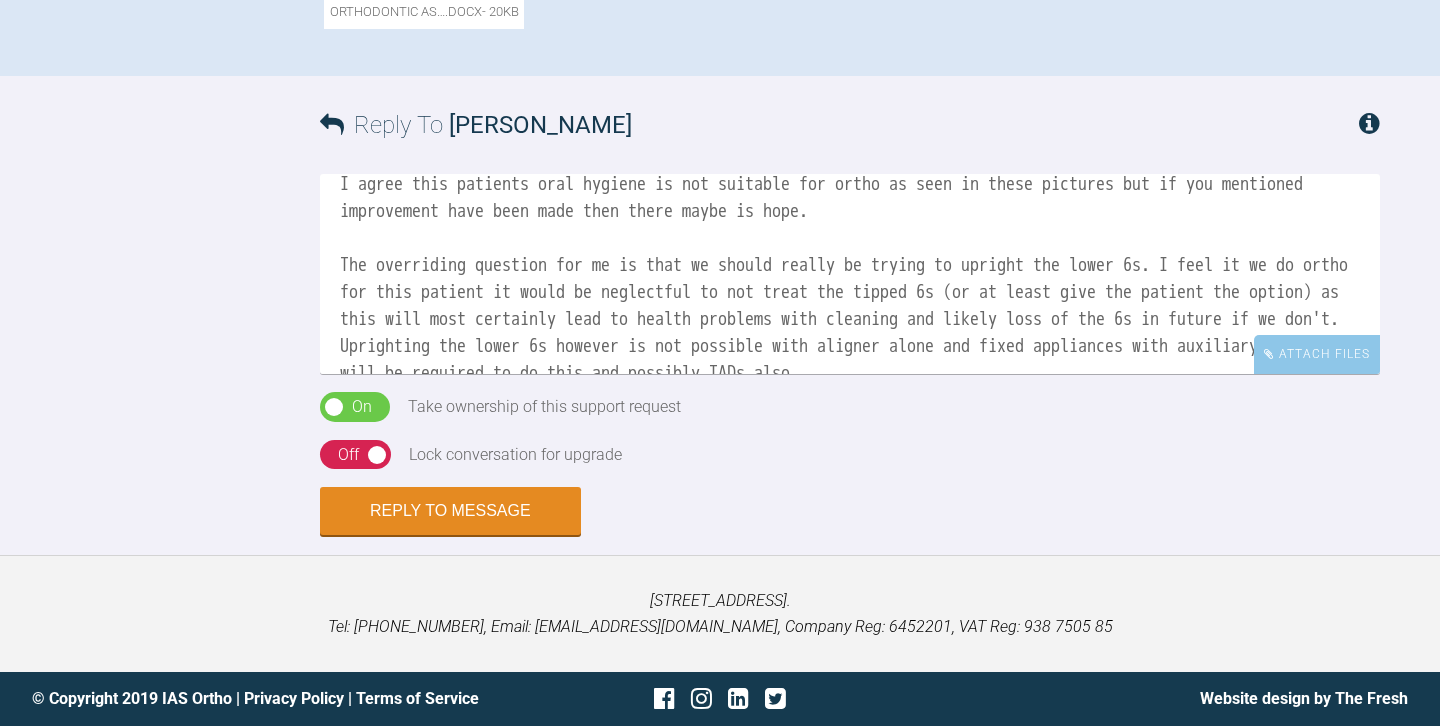 click on "Hi [PERSON_NAME],
Thanks for uploading this case.
I agree this patients oral hygiene is not suitable for ortho as seen in these pictures but if you mentioned improvement have been made then there maybe is hope.
The overriding question for me is that we should really be trying to upright the lower 6s. I feel it we do ortho for this patient it would be neglectful to not treat the tipped 6s (or at least give the patient the option) as this will most certainly lead to health problems with cleaning and likely loss of the 6s in future if we don't. Uprighting the lower 6s however is not possible with aligner alone and fixed appliances with auxiliary archwires will be required to do this and possibly TADs also." at bounding box center [850, 274] 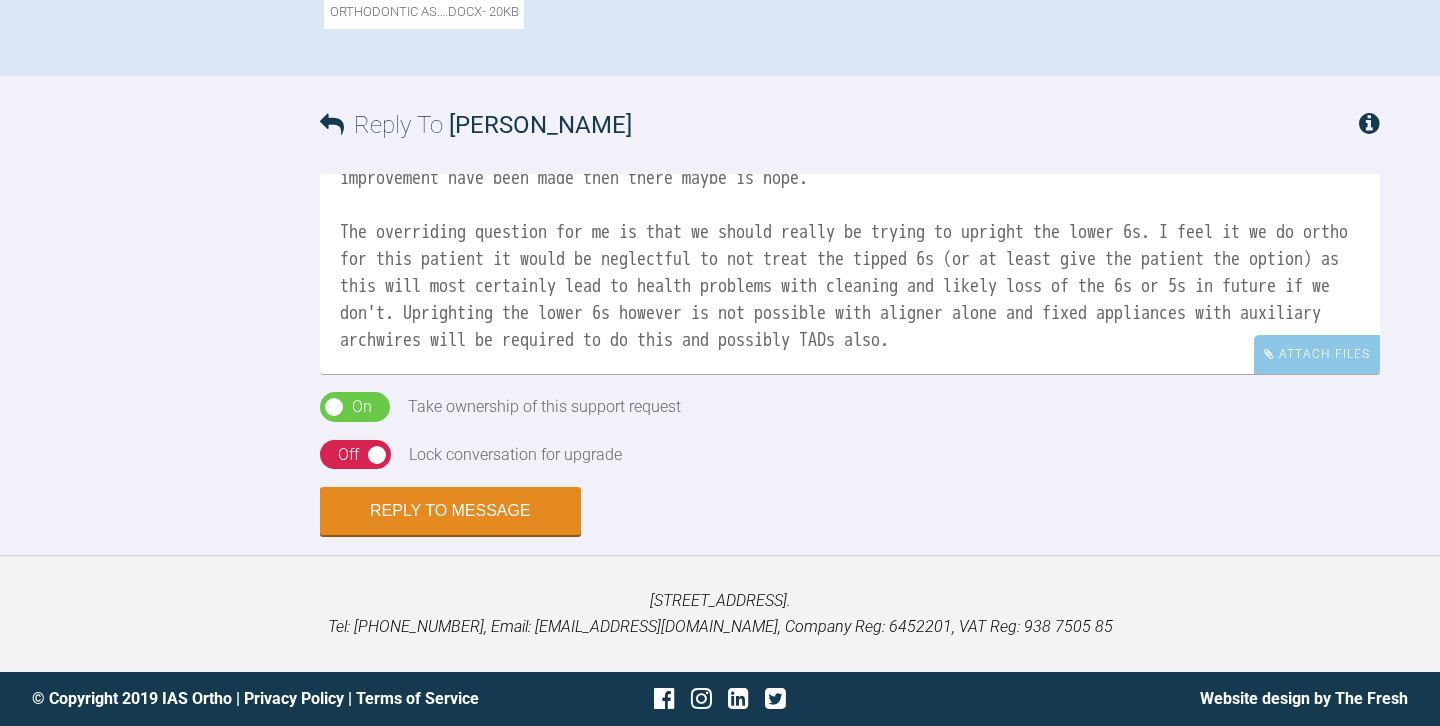 scroll, scrollTop: 156, scrollLeft: 0, axis: vertical 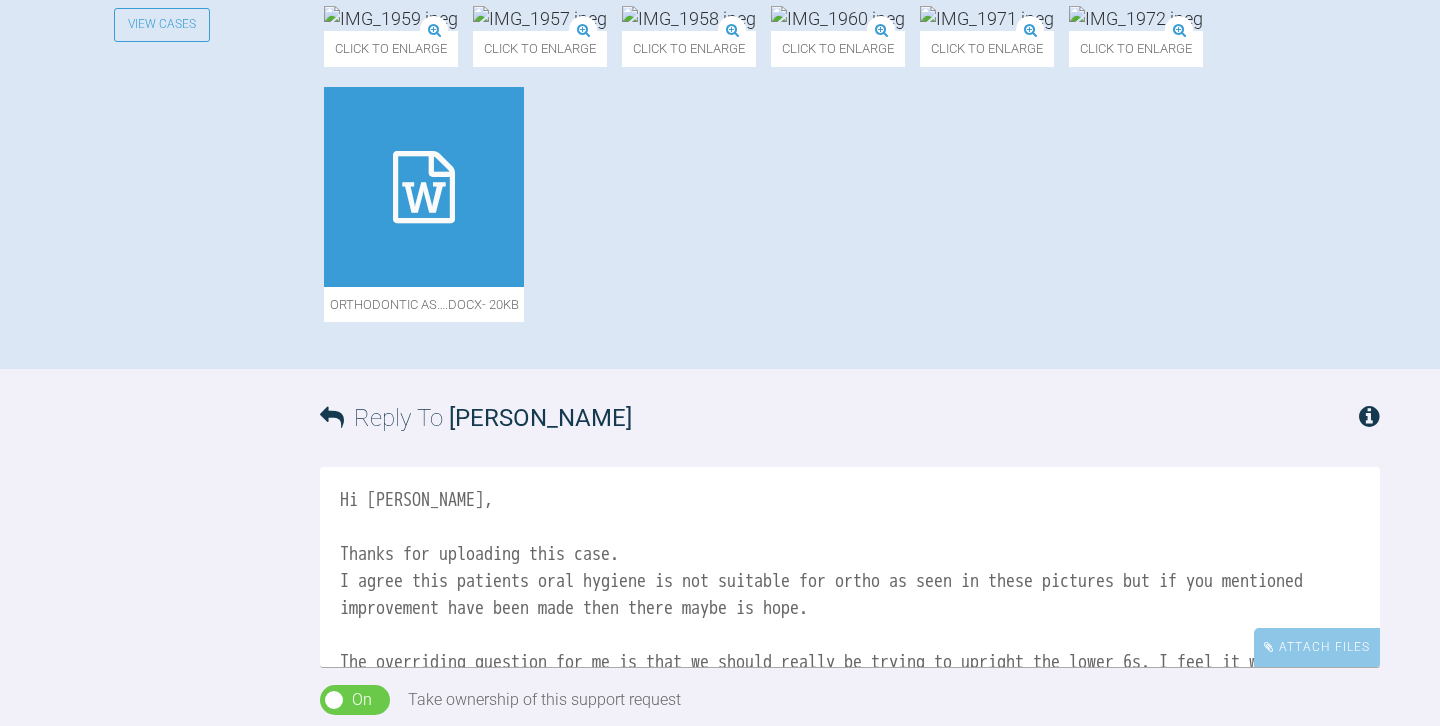 click at bounding box center (391, -62) 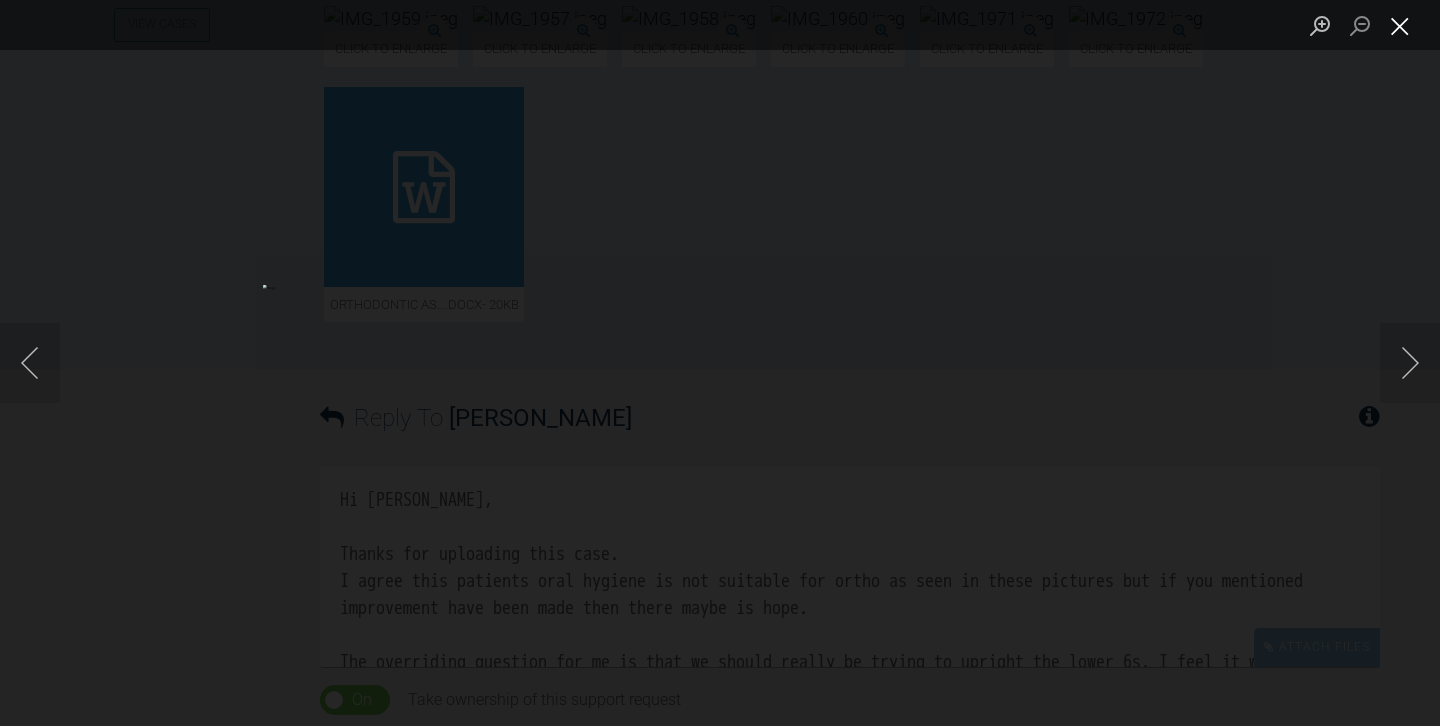 click at bounding box center [1400, 25] 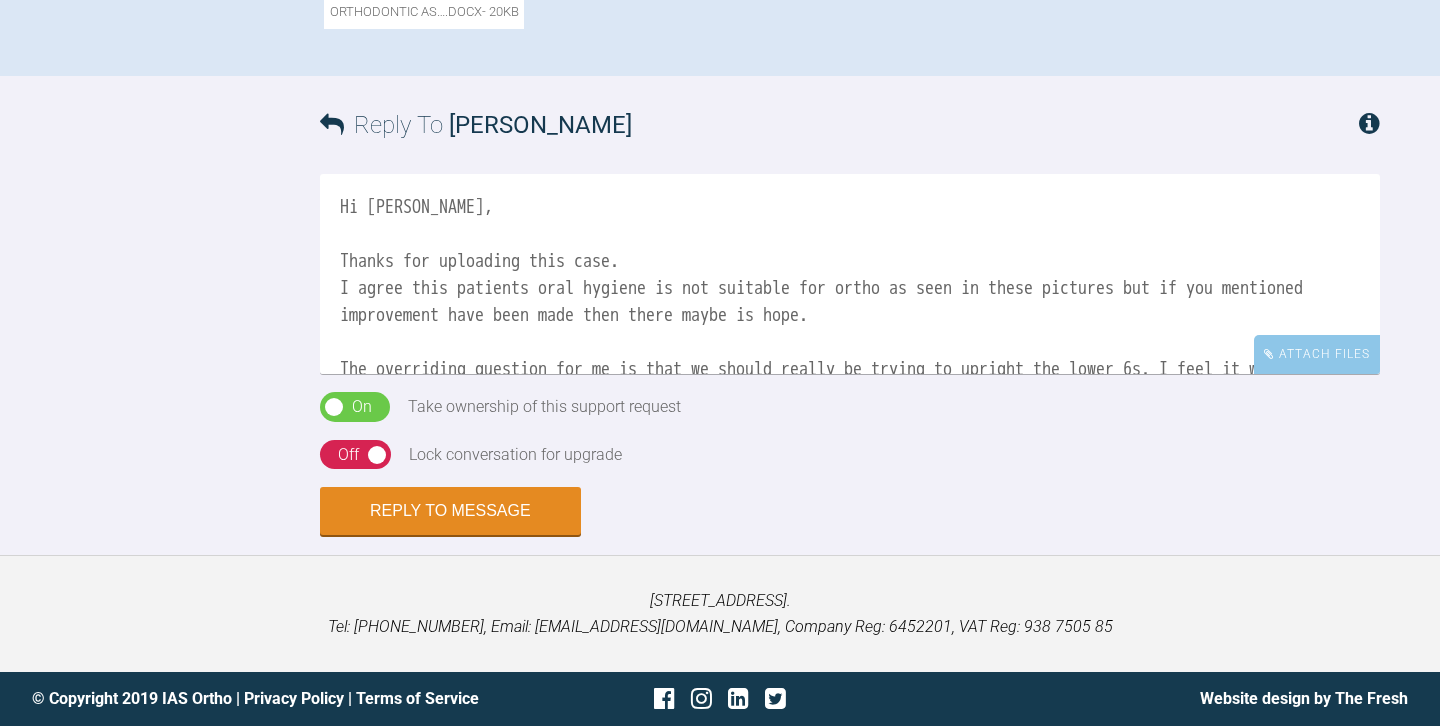 scroll, scrollTop: 1797, scrollLeft: 0, axis: vertical 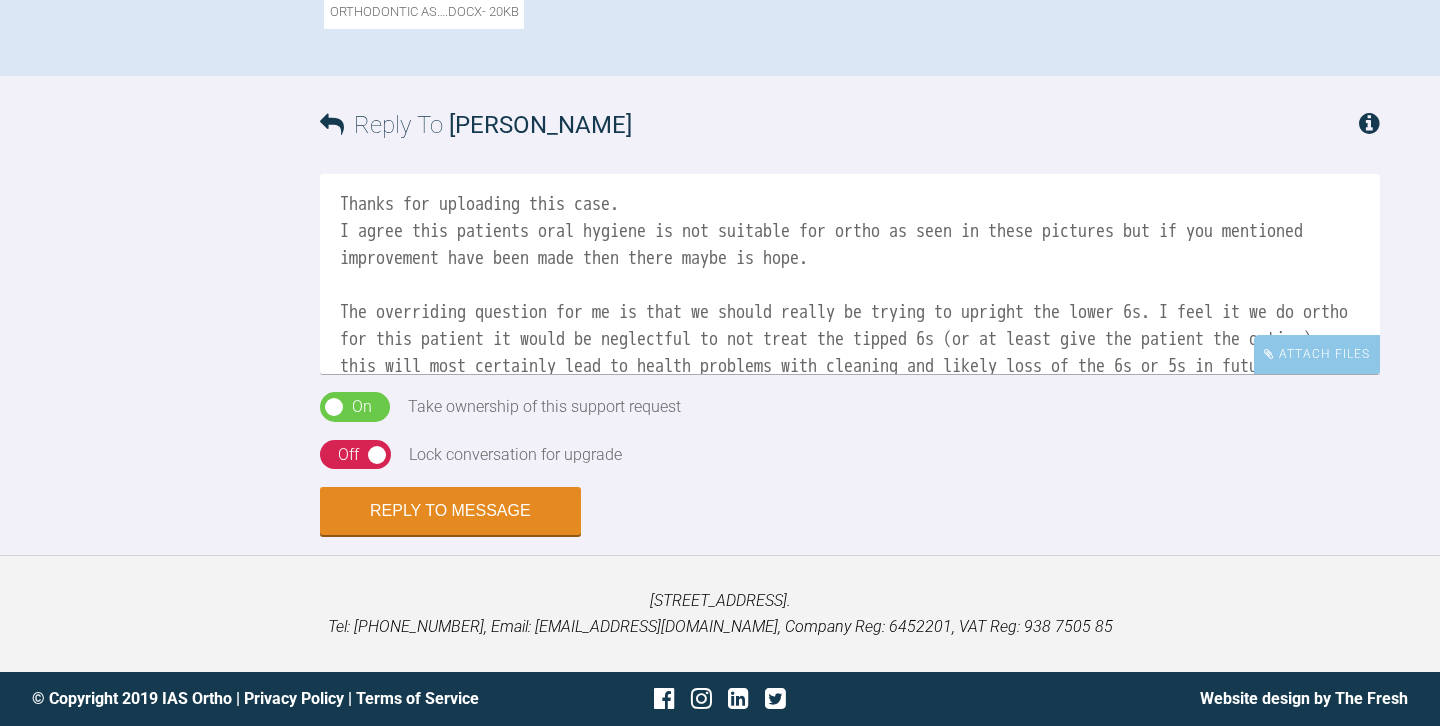 click on "Hi [PERSON_NAME],
Thanks for uploading this case.
I agree this patients oral hygiene is not suitable for ortho as seen in these pictures but if you mentioned improvement have been made then there maybe is hope.
The overriding question for me is that we should really be trying to upright the lower 6s. I feel it we do ortho for this patient it would be neglectful to not treat the tipped 6s (or at least give the patient the option) as this will most certainly lead to health problems with cleaning and likely loss of the 6s or 5s in future if we don't. Uprighting the lower 6s however is not possible with aligners alone and fixed appliances with auxiliary archwires will be required to do this and possibly TADs also." at bounding box center [850, 274] 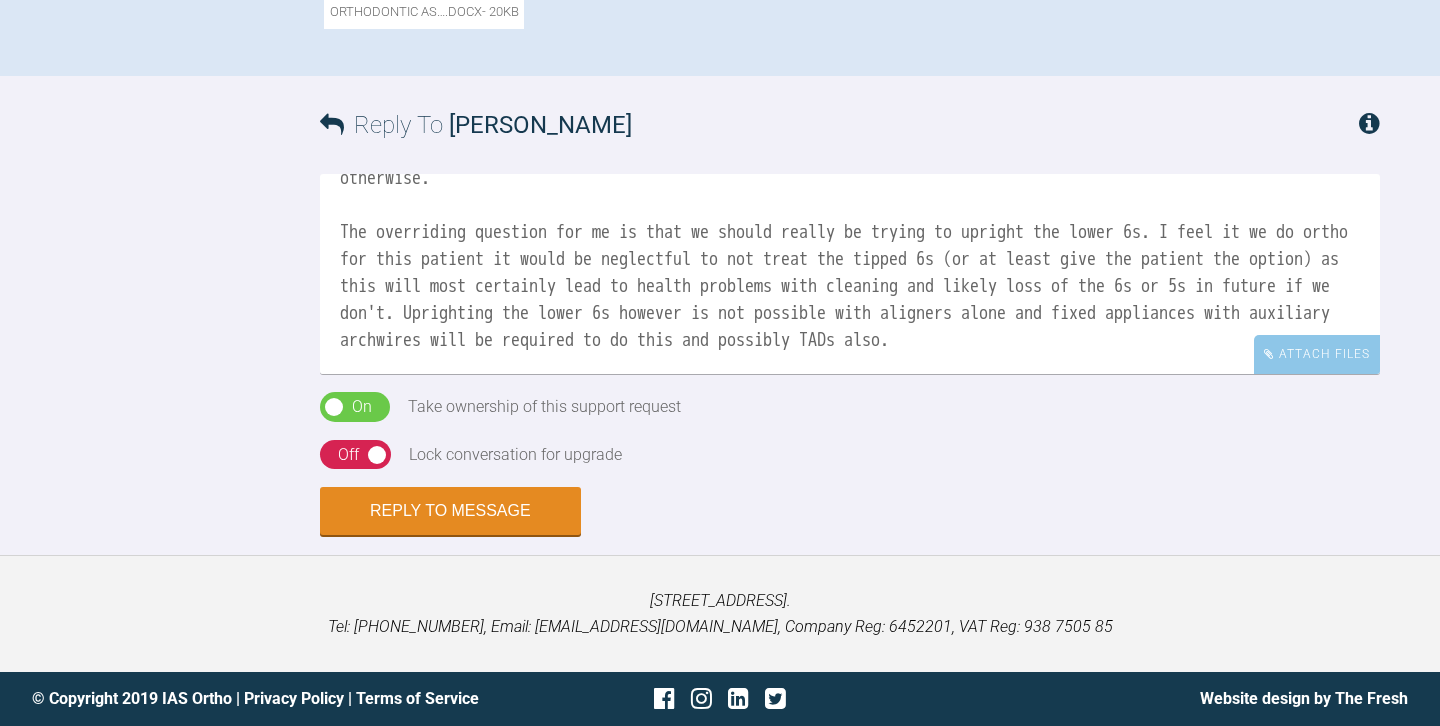 scroll, scrollTop: 164, scrollLeft: 0, axis: vertical 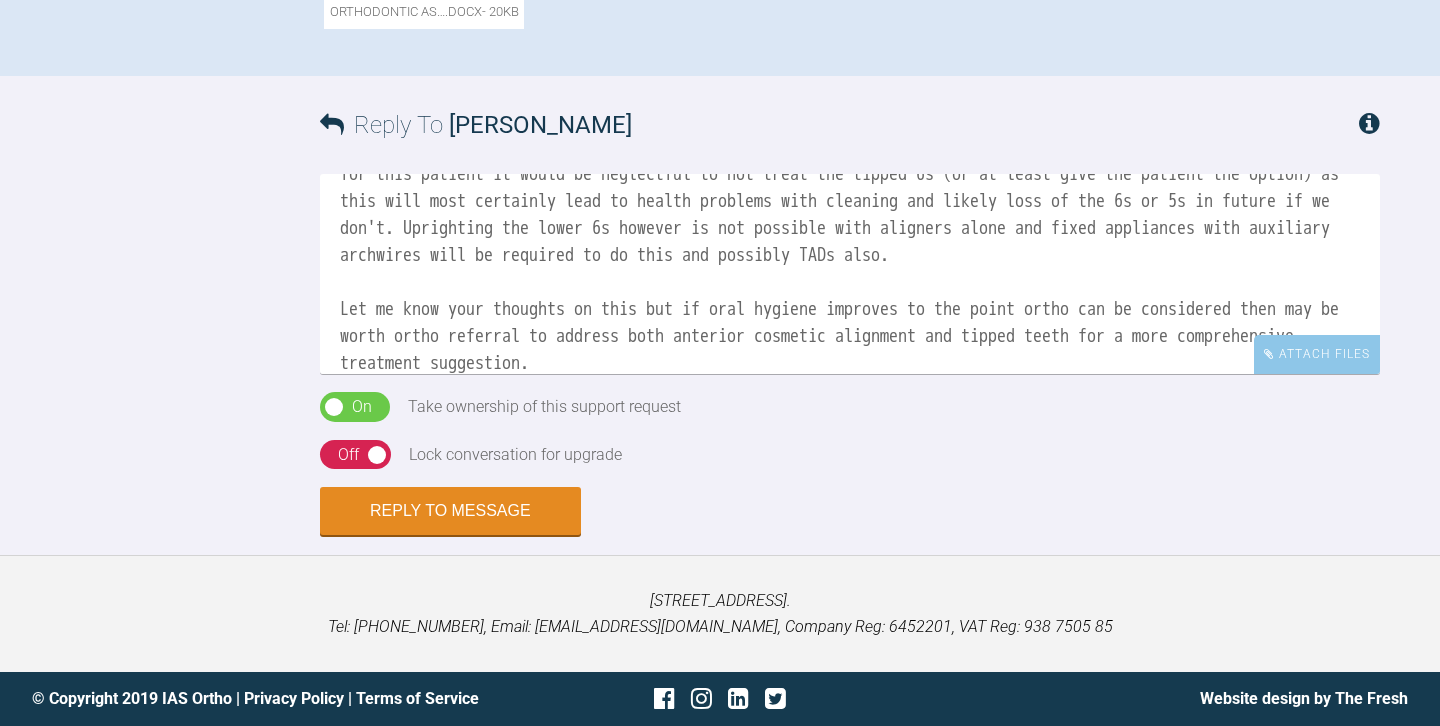 type on "Hi [PERSON_NAME],
Thanks for uploading this case.
I agree this patients oral hygiene is not suitable for ortho as seen in these pictures but if you mentioned improvement have been made then there maybe is hope. But the [MEDICAL_DATA] and inflation would suggest otherwise.
The overriding question for me is that we should really be trying to upright the lower 6s. I feel it we do ortho for this patient it would be neglectful to not treat the tipped 6s (or at least give the patient the option) as this will most certainly lead to health problems with cleaning and likely loss of the 6s or 5s in future if we don't. Uprighting the lower 6s however is not possible with aligners alone and fixed appliances with auxiliary archwires will be required to do this and possibly TADs also.
Let me know your thoughts on this but if oral hygiene improves to the point ortho can be considered then may be worth ortho referral to address both anterior cosmetic alignment and tipped teeth for a more comprehensive treatment suggestion.
Thanks
[PERSON_NAME]" 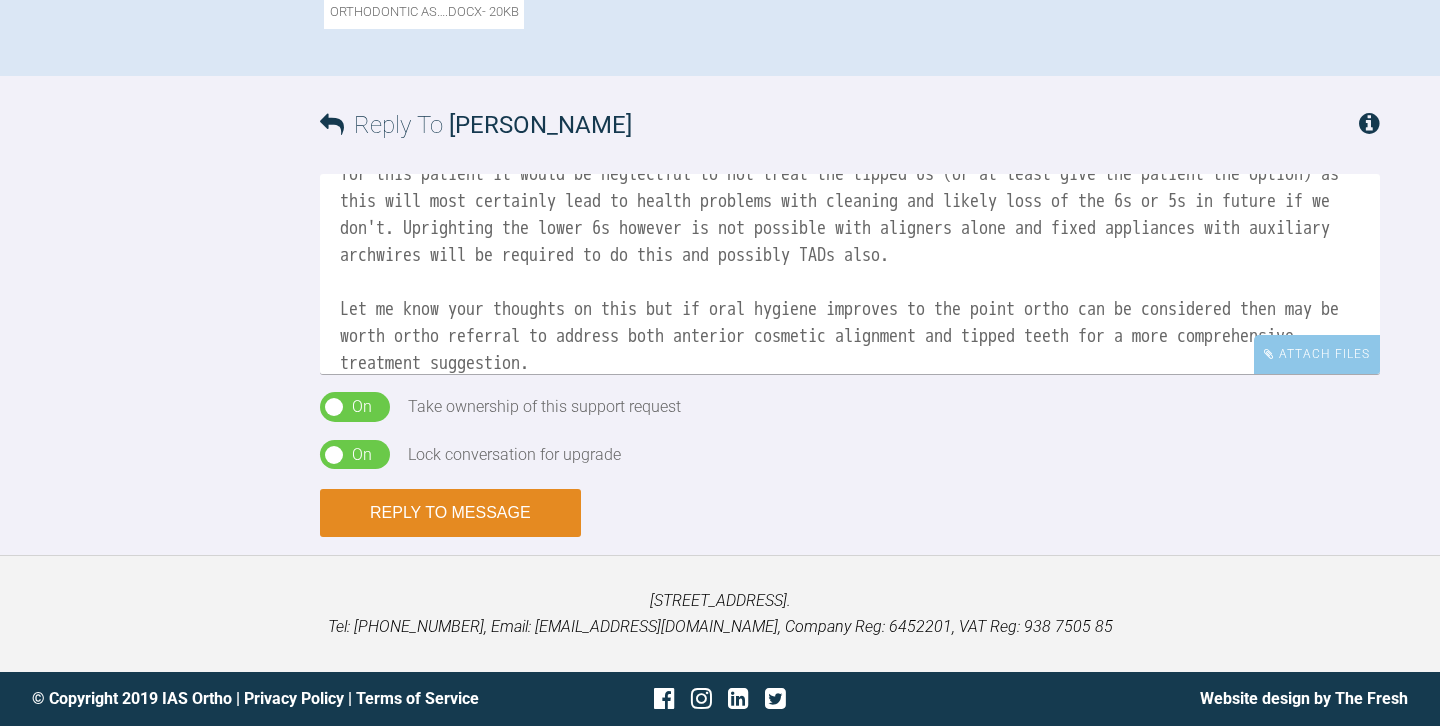 click on "Reply to Message" at bounding box center [450, 513] 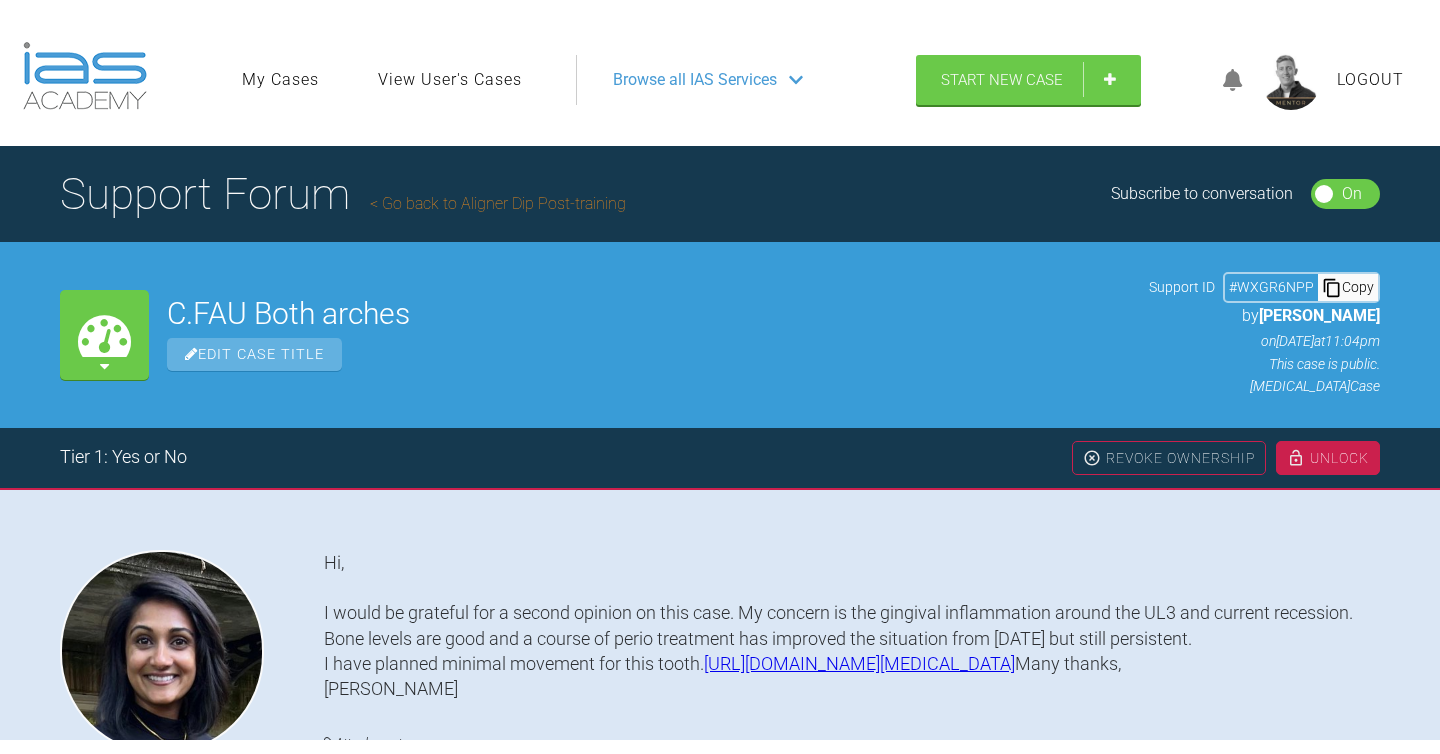 scroll, scrollTop: 0, scrollLeft: 0, axis: both 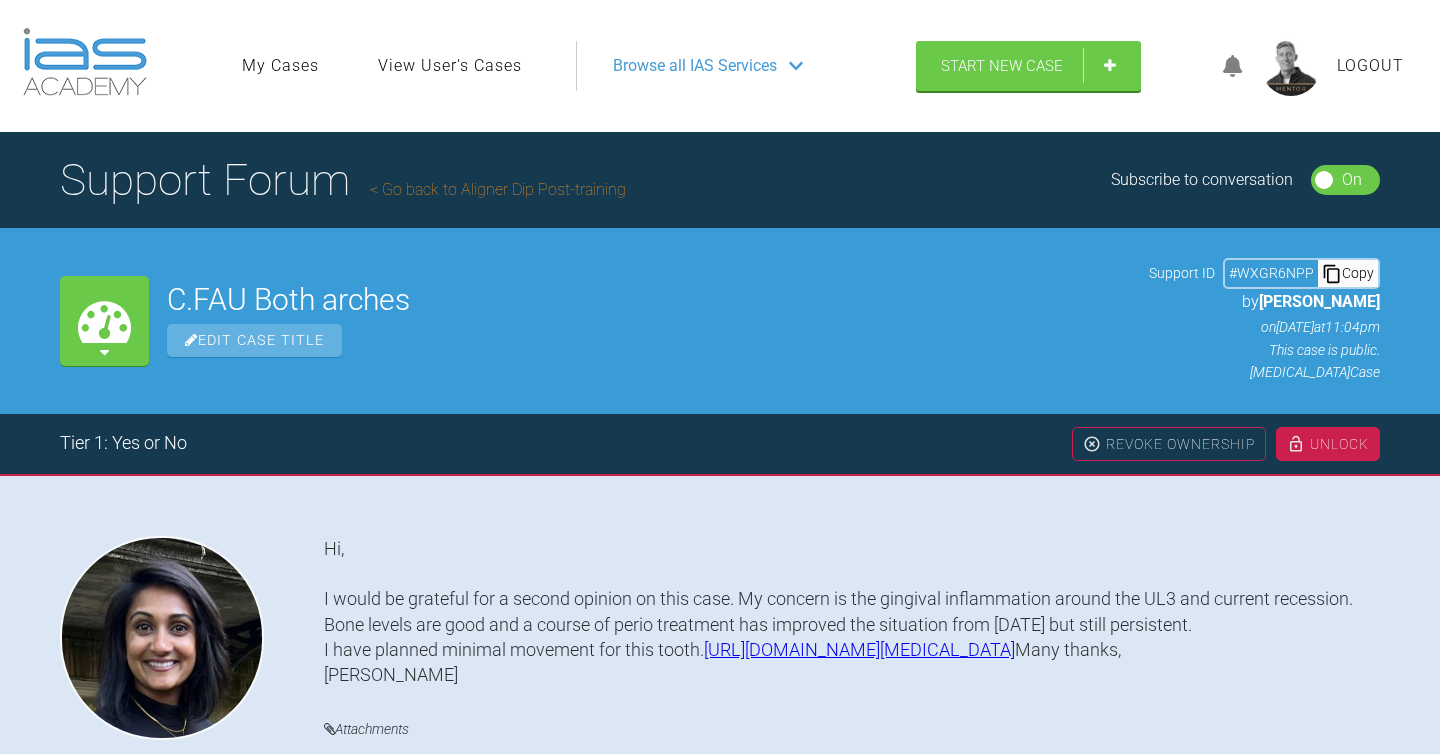click 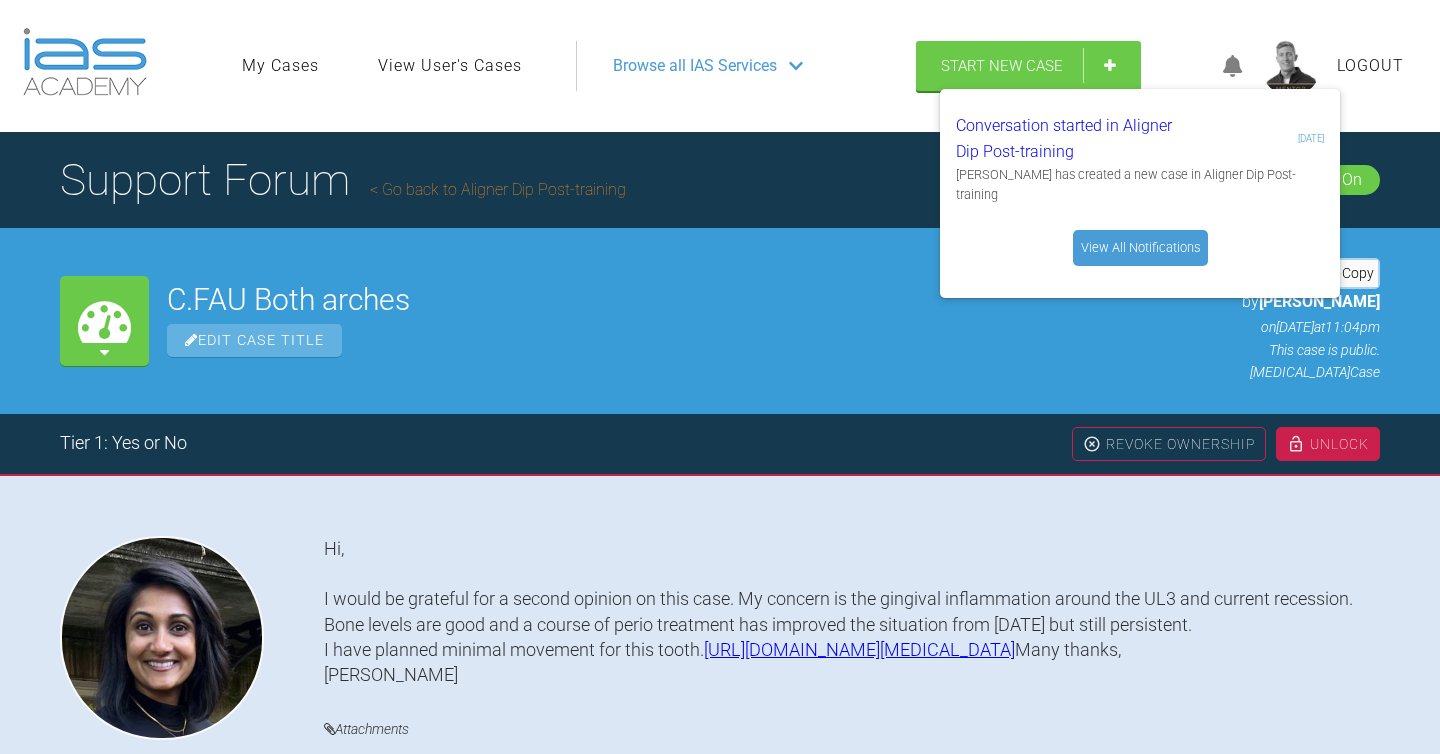 click on "View All Notifications" at bounding box center (1140, 248) 